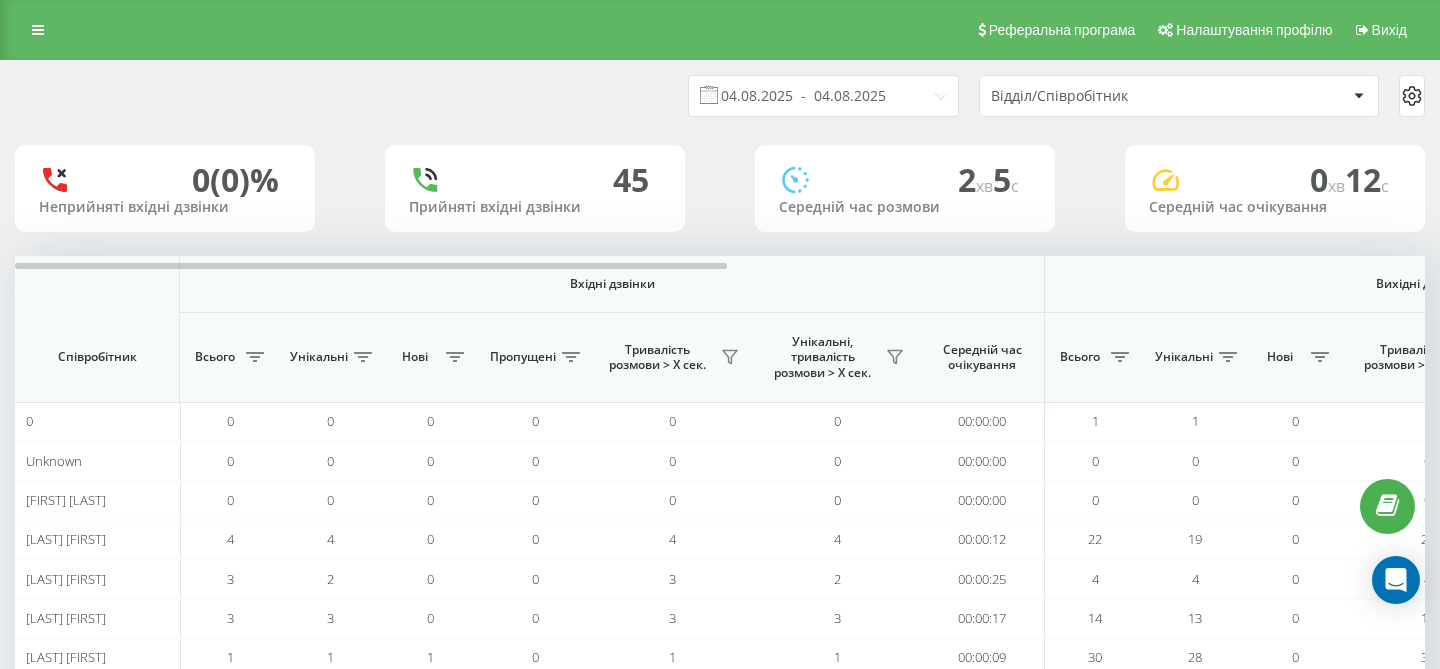 scroll, scrollTop: 0, scrollLeft: 0, axis: both 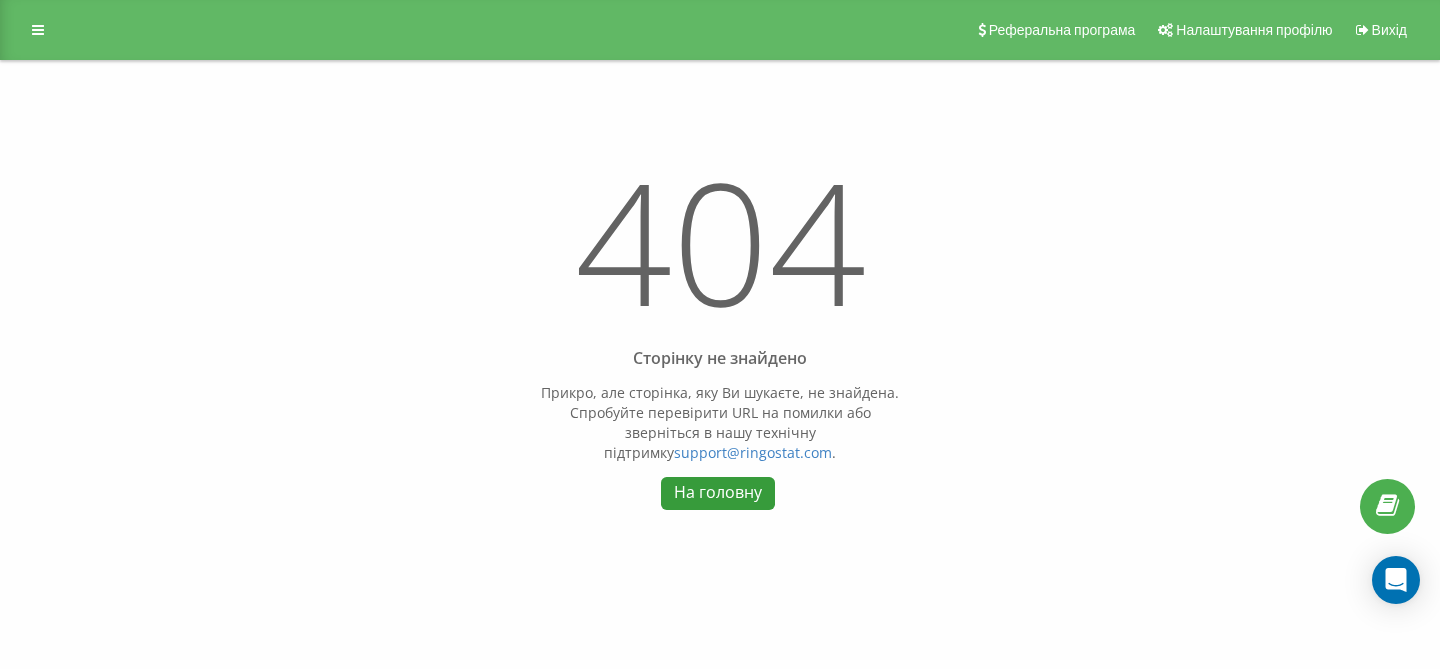 click on "На головну" at bounding box center [717, 493] 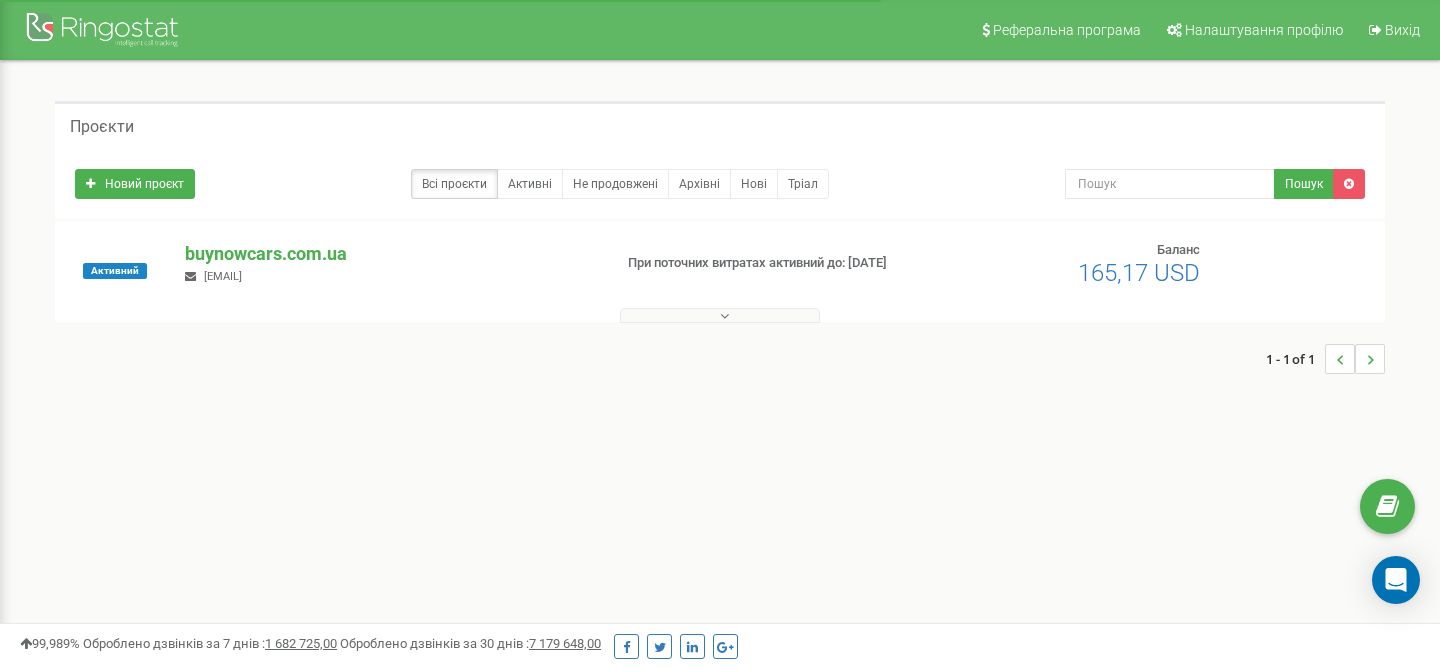 scroll, scrollTop: 0, scrollLeft: 0, axis: both 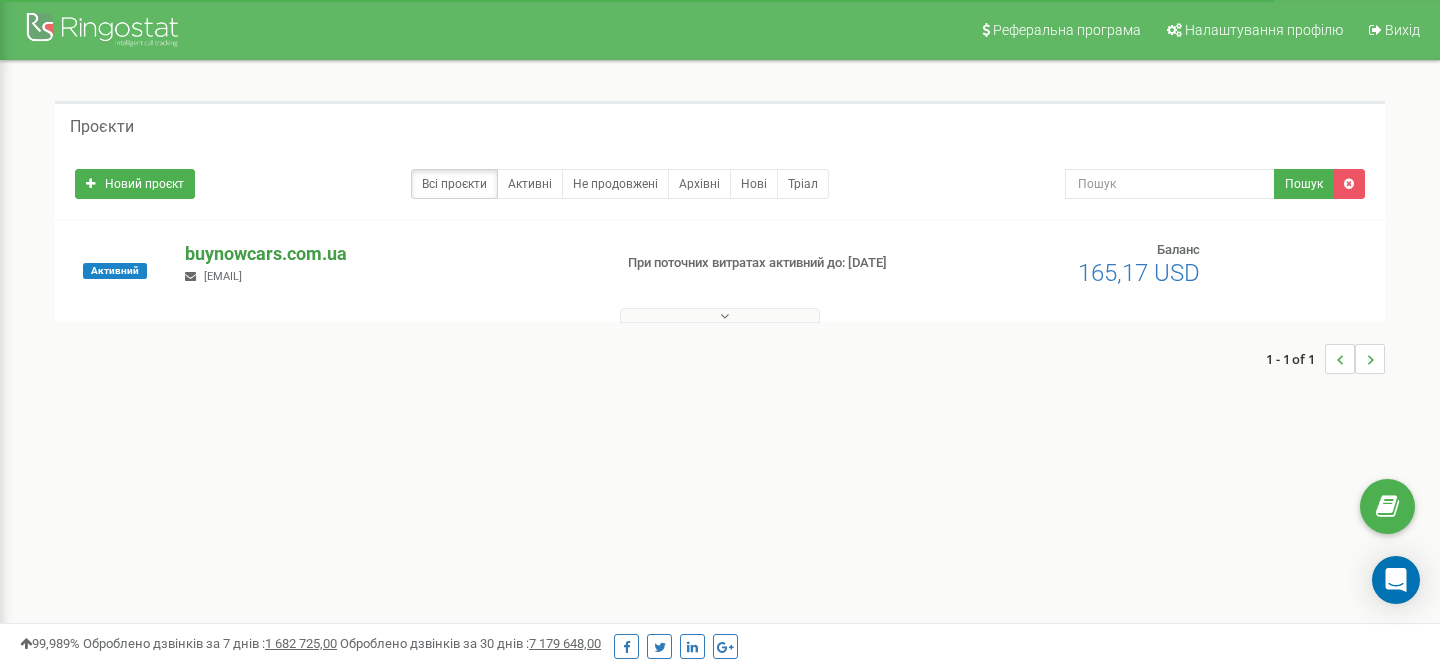 click on "buynowcars.com.ua" at bounding box center (390, 254) 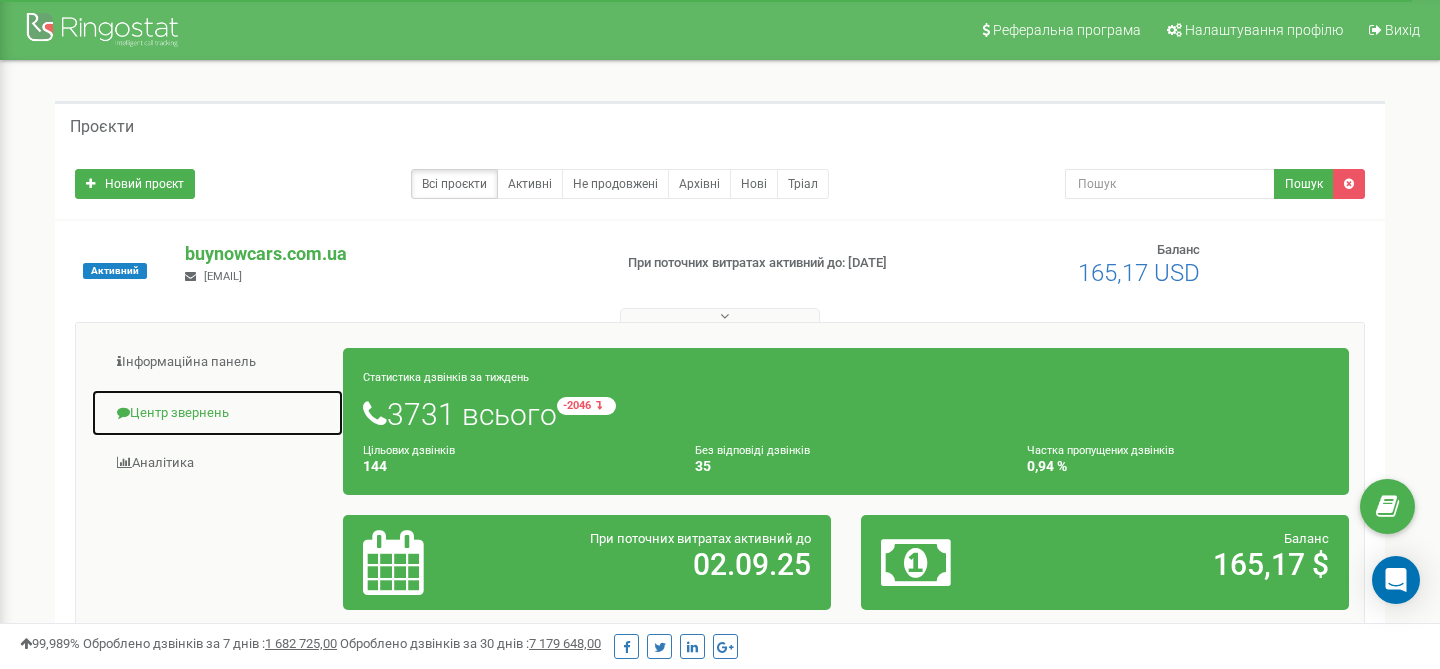 click on "Центр звернень" at bounding box center (217, 413) 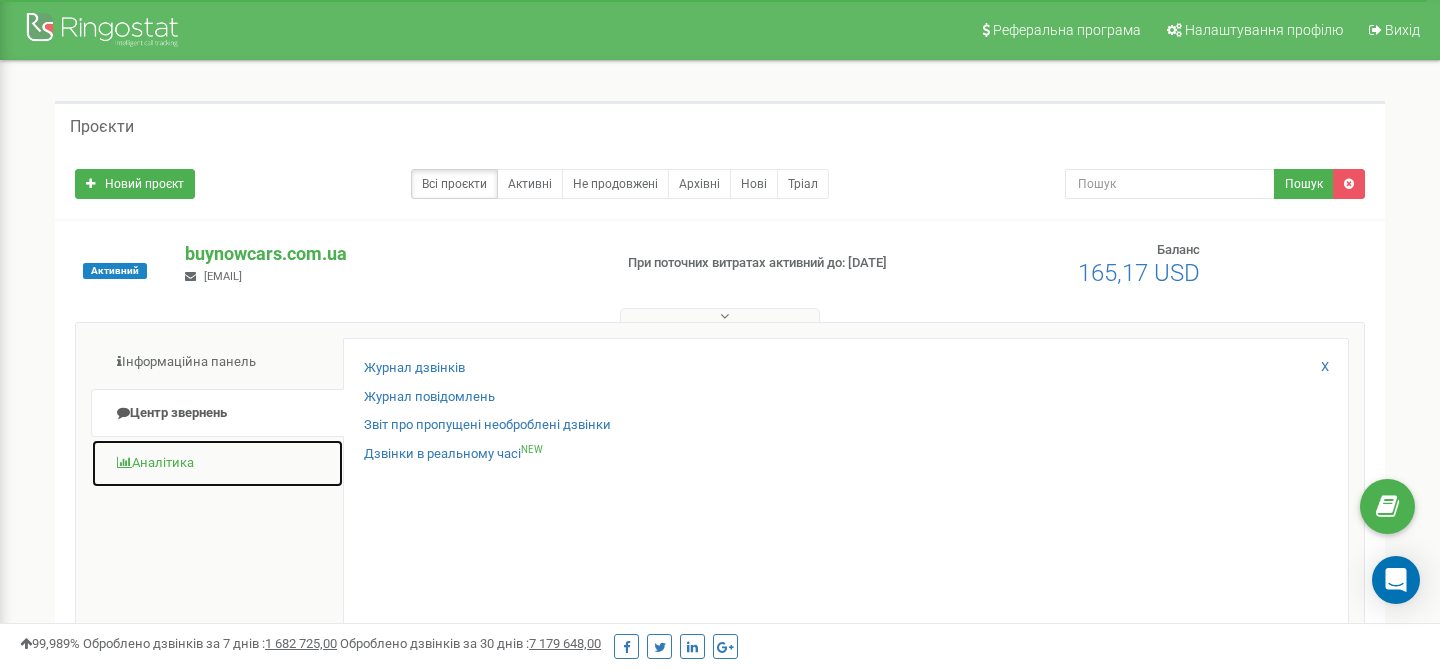click on "Аналiтика" at bounding box center (217, 463) 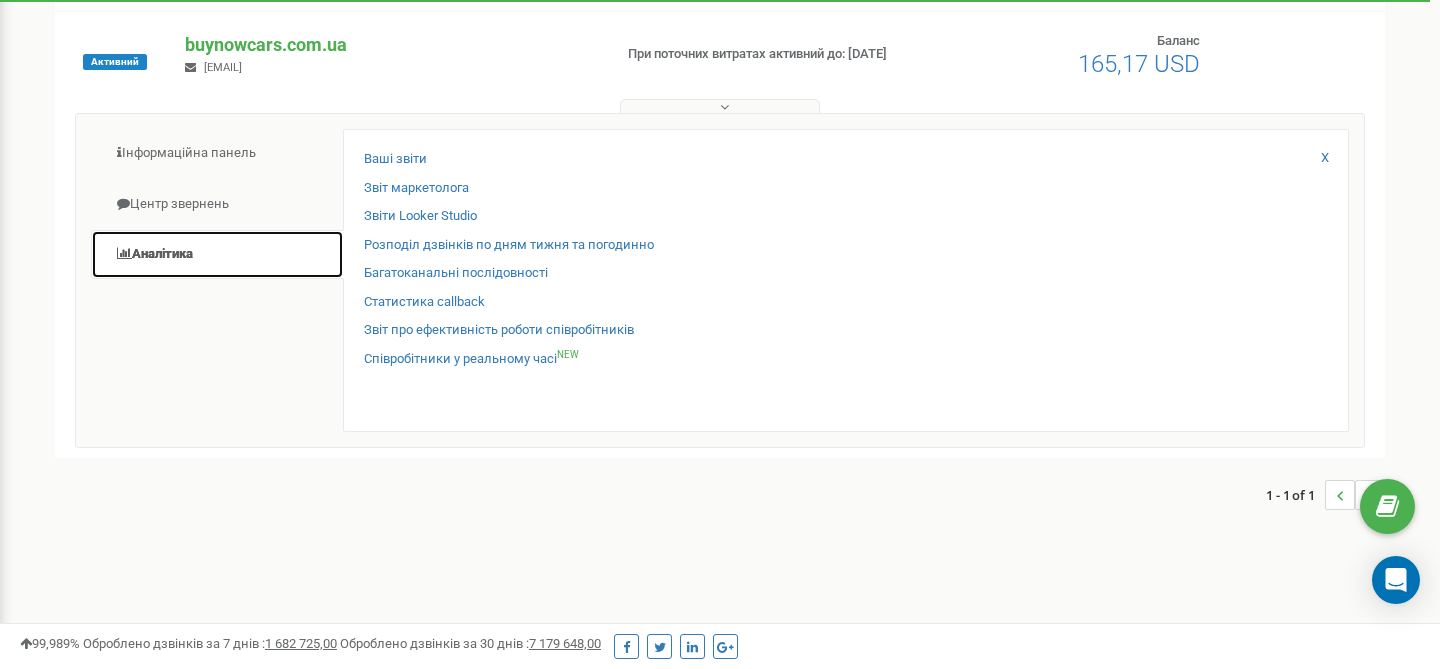 scroll, scrollTop: 214, scrollLeft: 0, axis: vertical 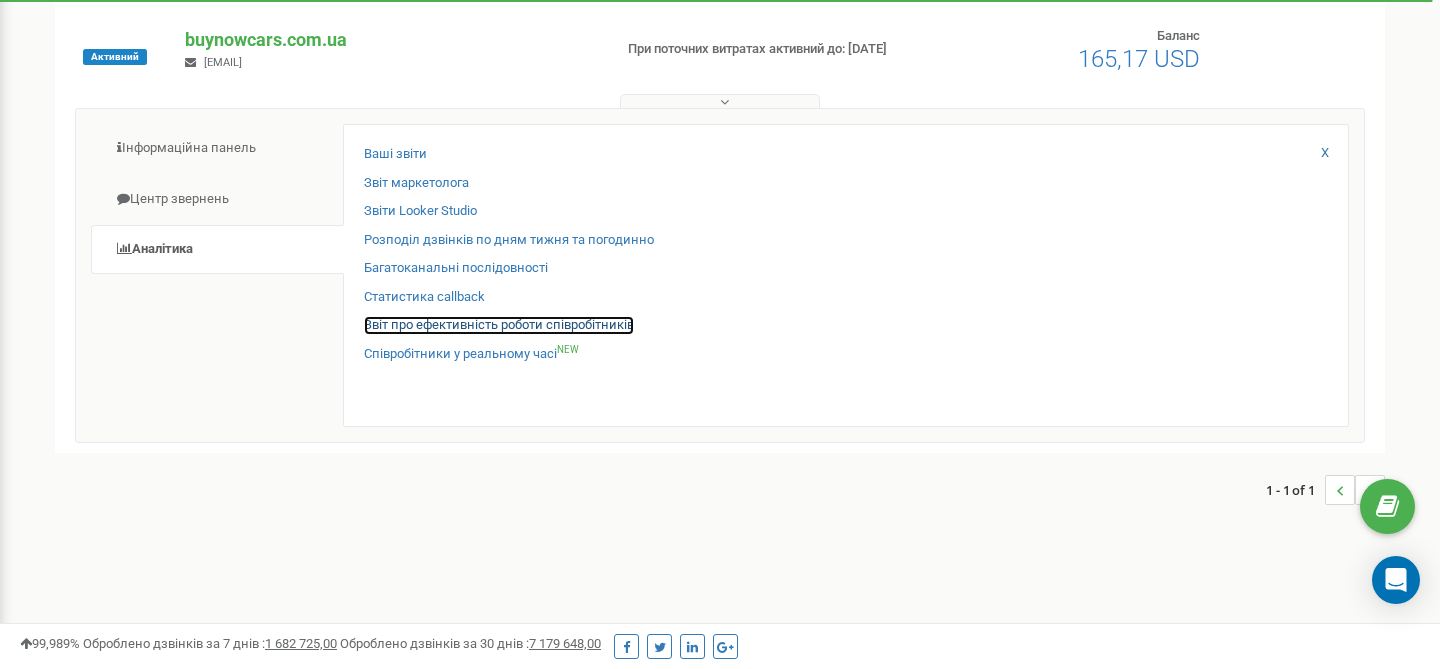 click on "Звіт про ефективність роботи співробітників" at bounding box center [499, 325] 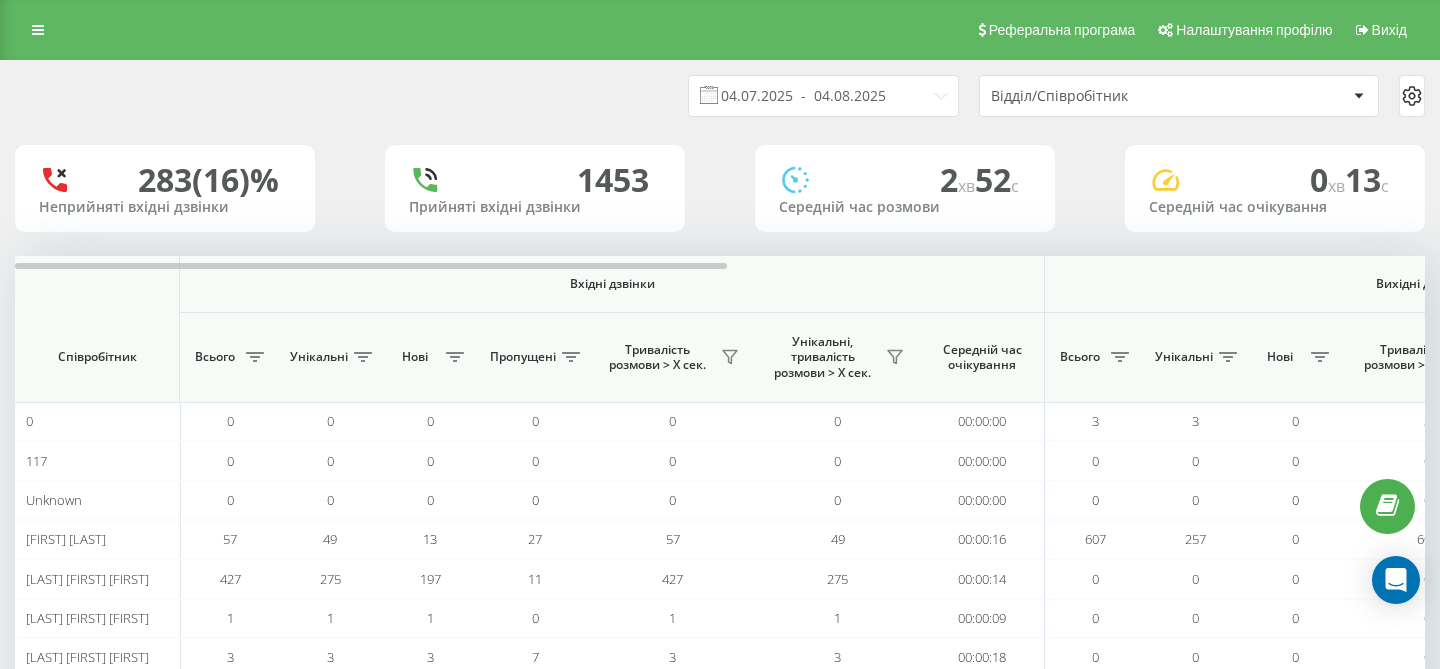 scroll, scrollTop: 0, scrollLeft: 0, axis: both 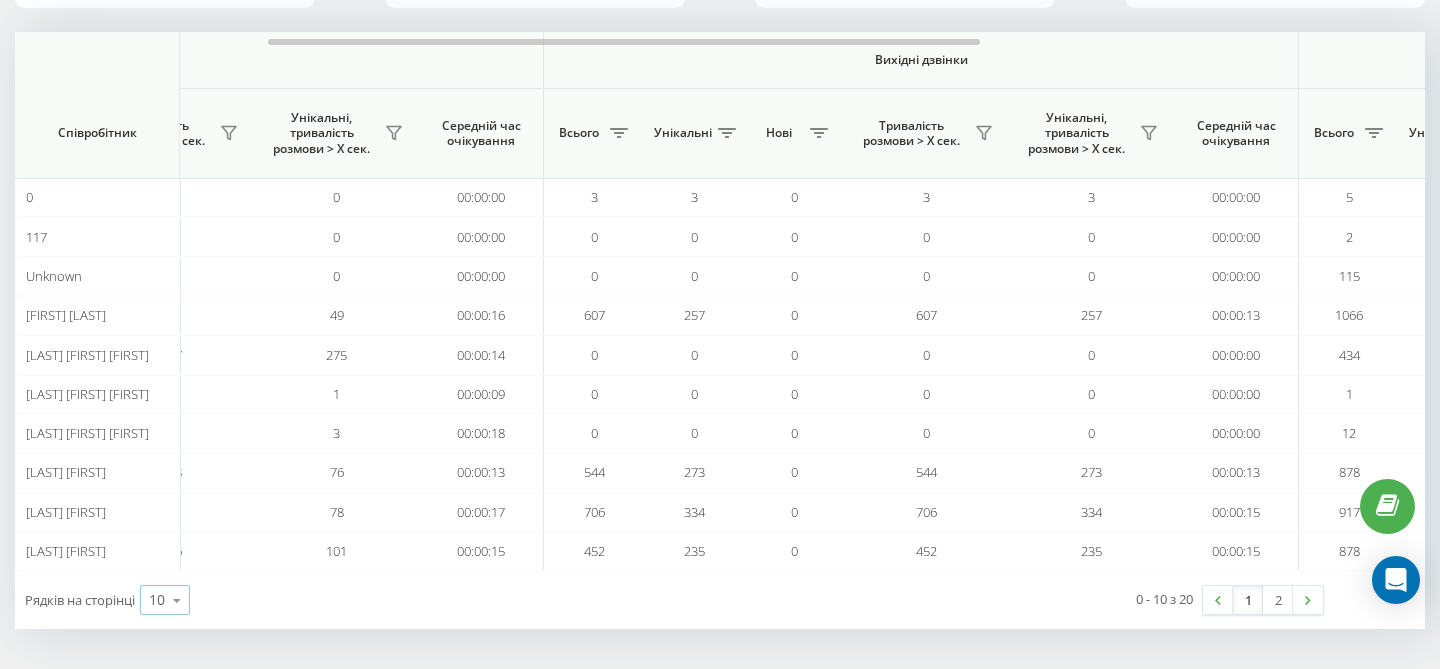 click at bounding box center [177, 600] 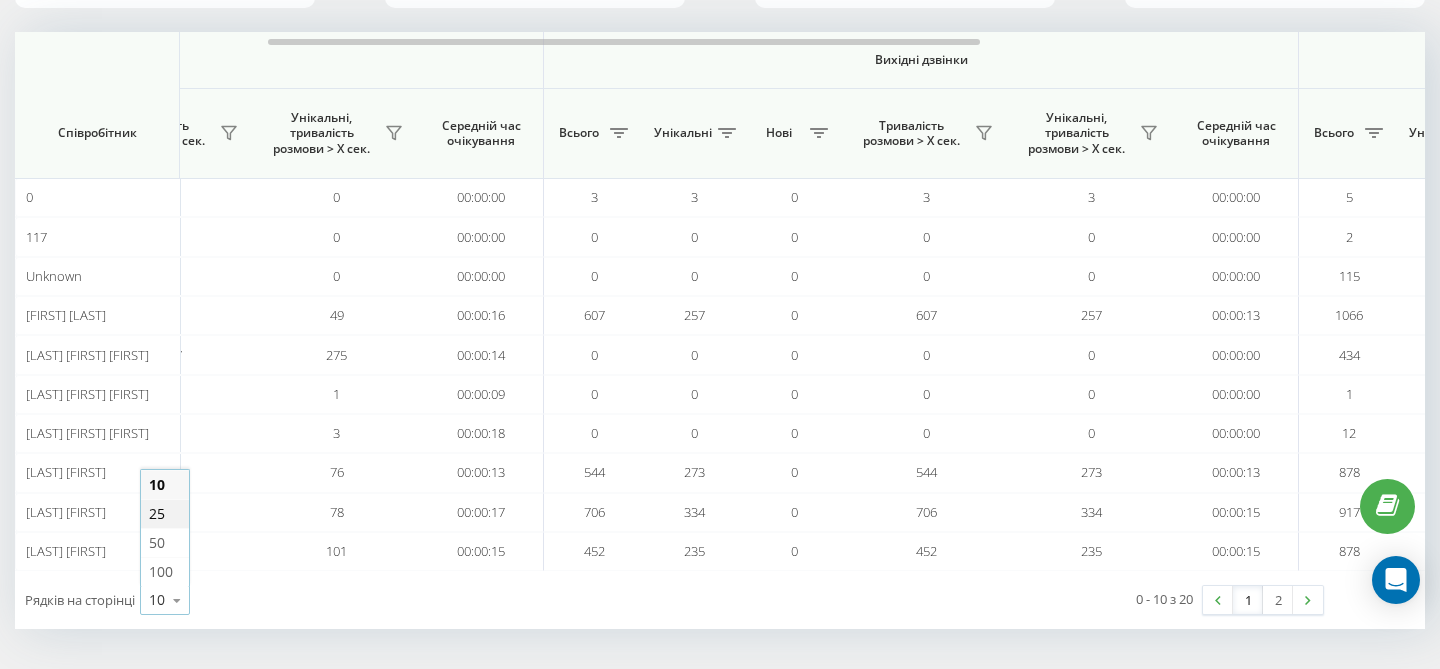 click on "25" at bounding box center (165, 513) 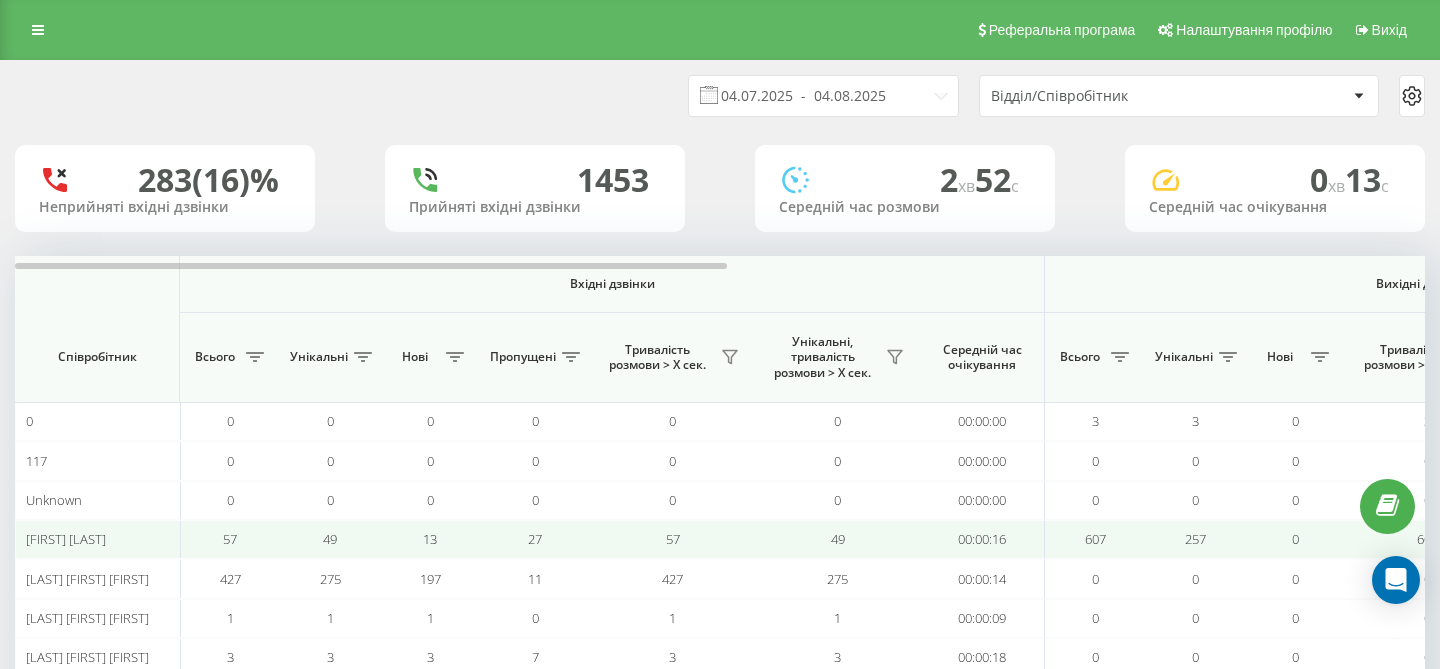 scroll, scrollTop: 0, scrollLeft: 6, axis: horizontal 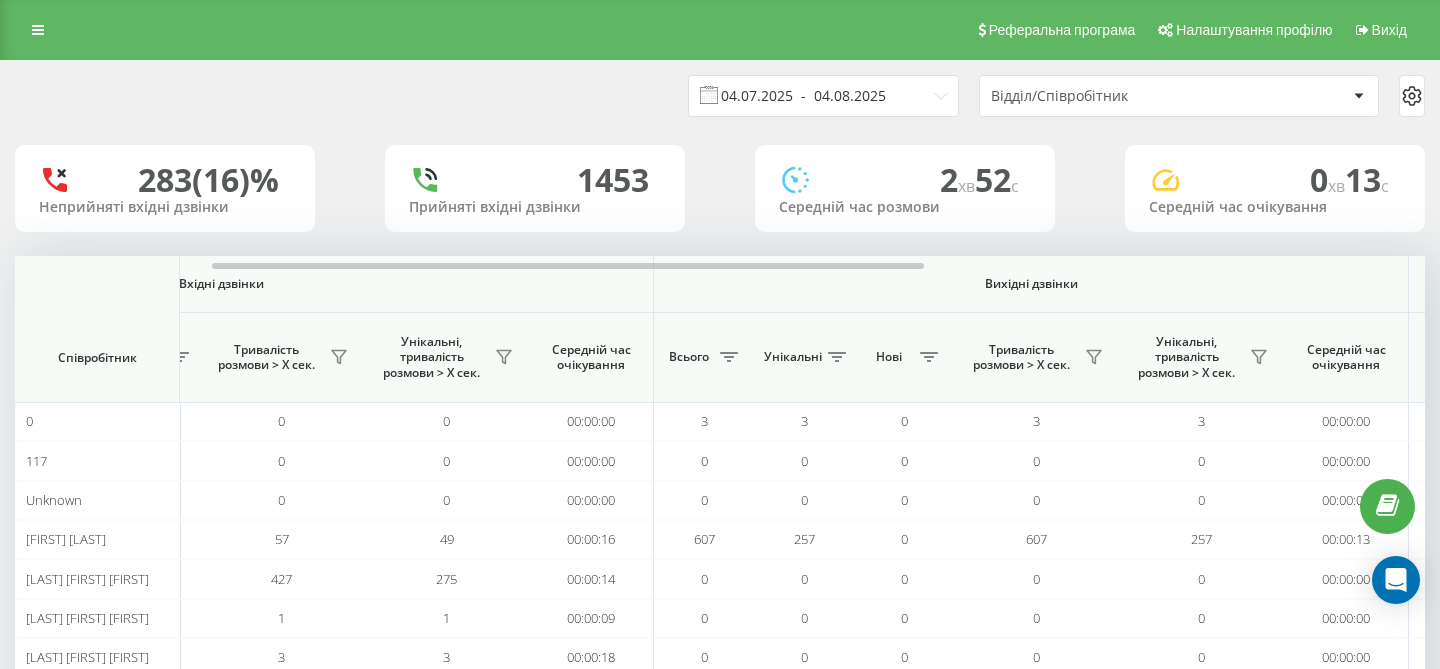 click on "04.07.2025  -  04.08.2025" at bounding box center [823, 96] 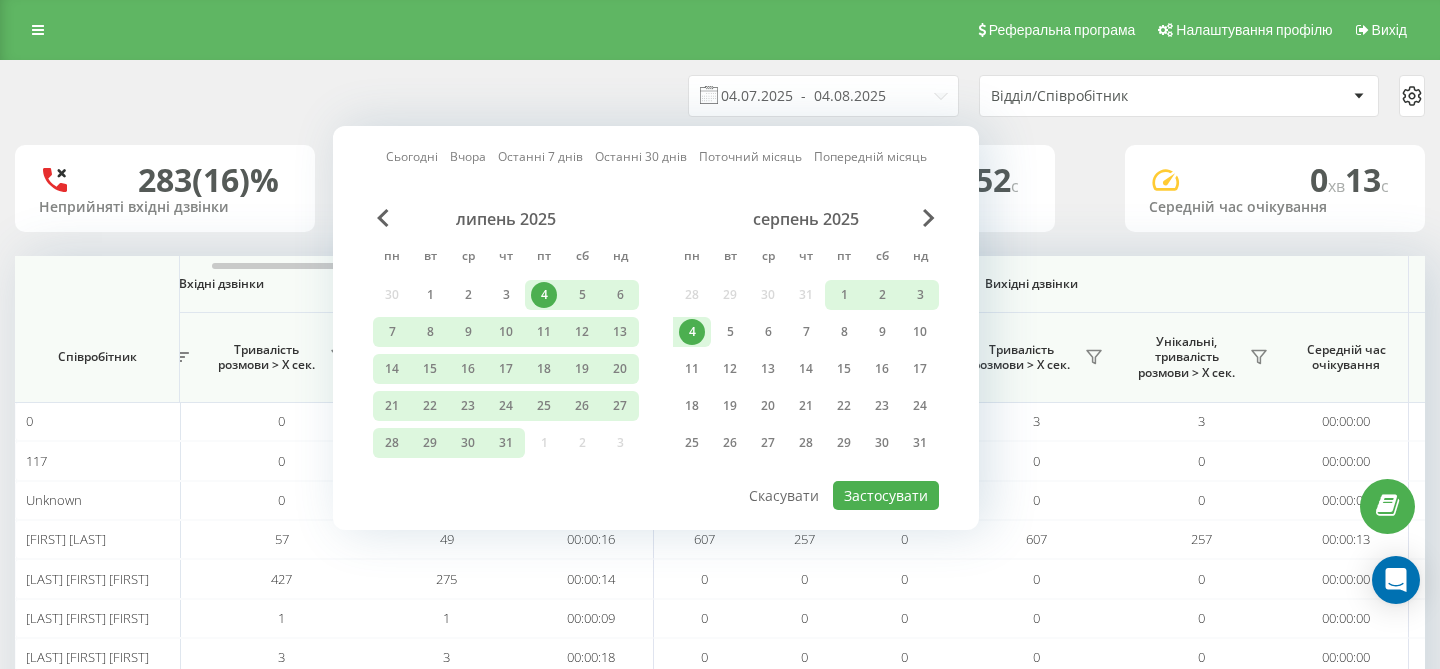 click on "4" at bounding box center [692, 332] 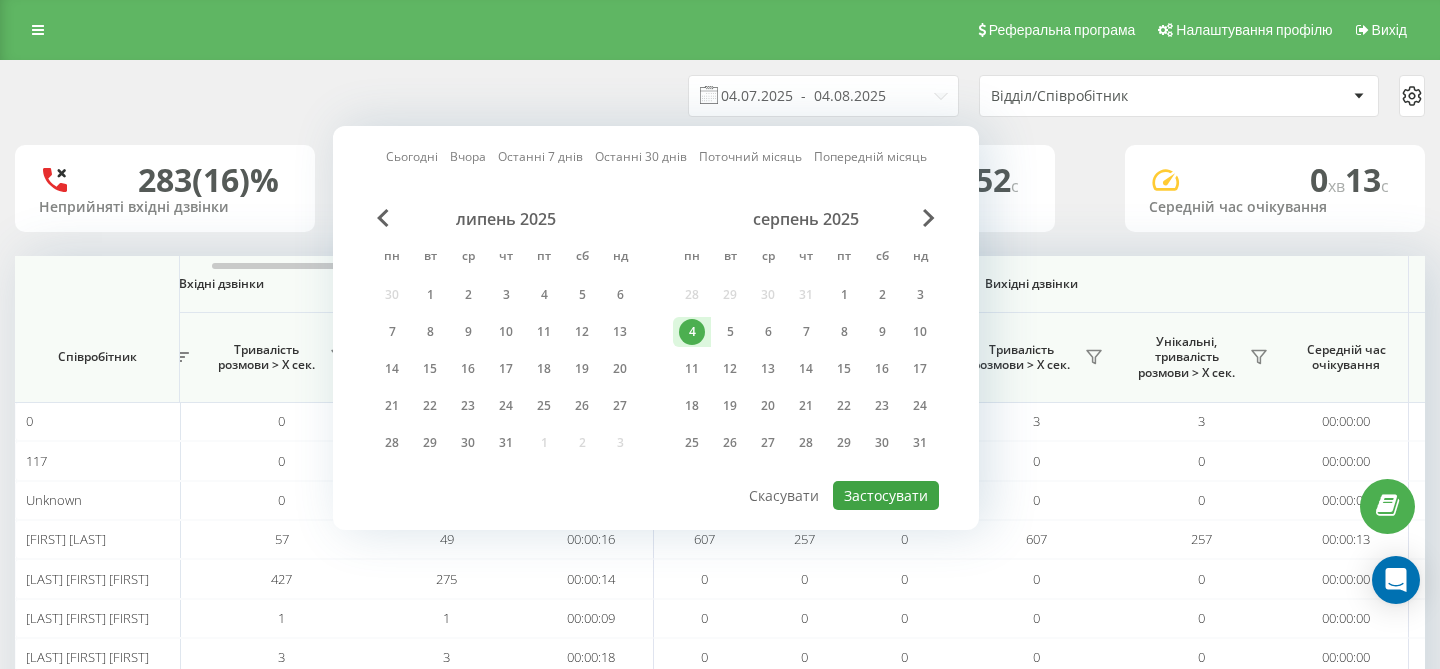 click on "Застосувати" at bounding box center [886, 495] 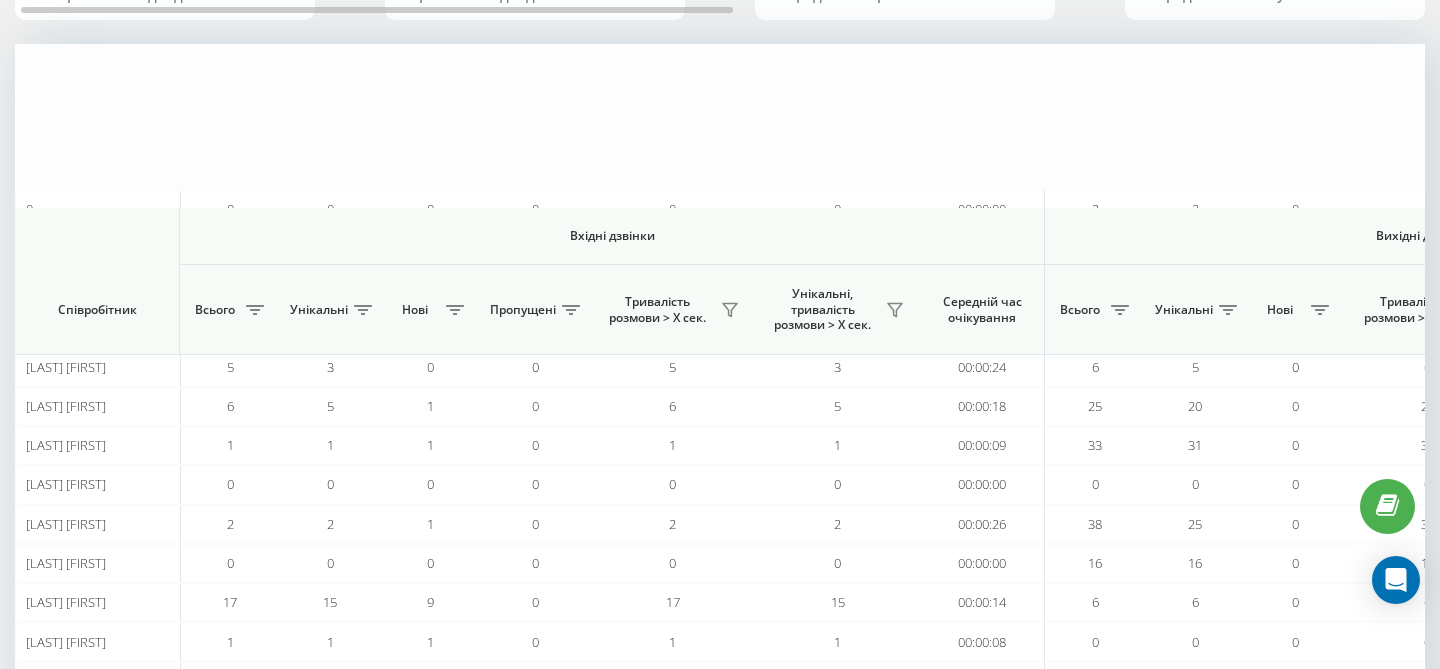 scroll, scrollTop: 460, scrollLeft: 0, axis: vertical 